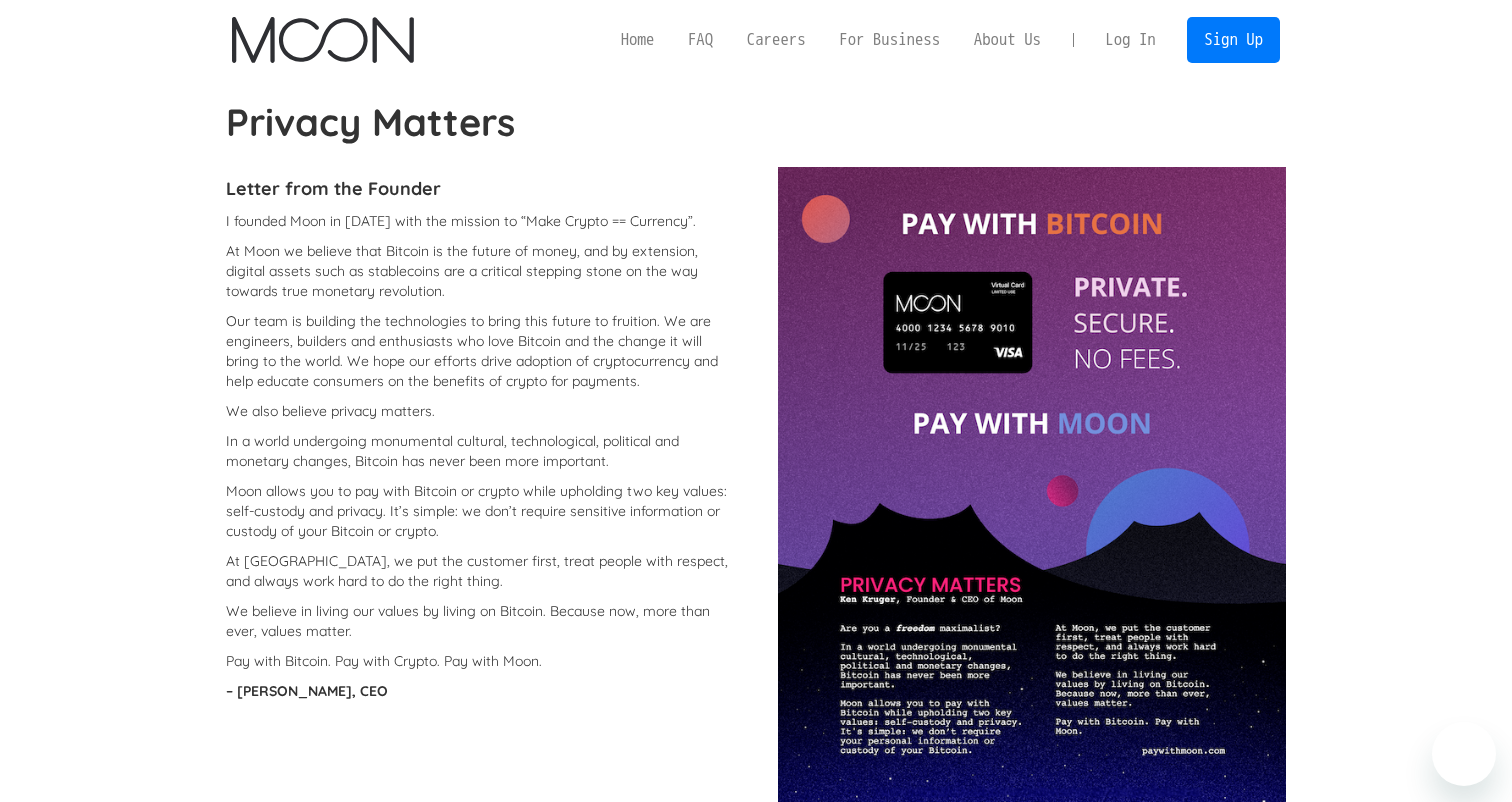 scroll, scrollTop: 0, scrollLeft: 0, axis: both 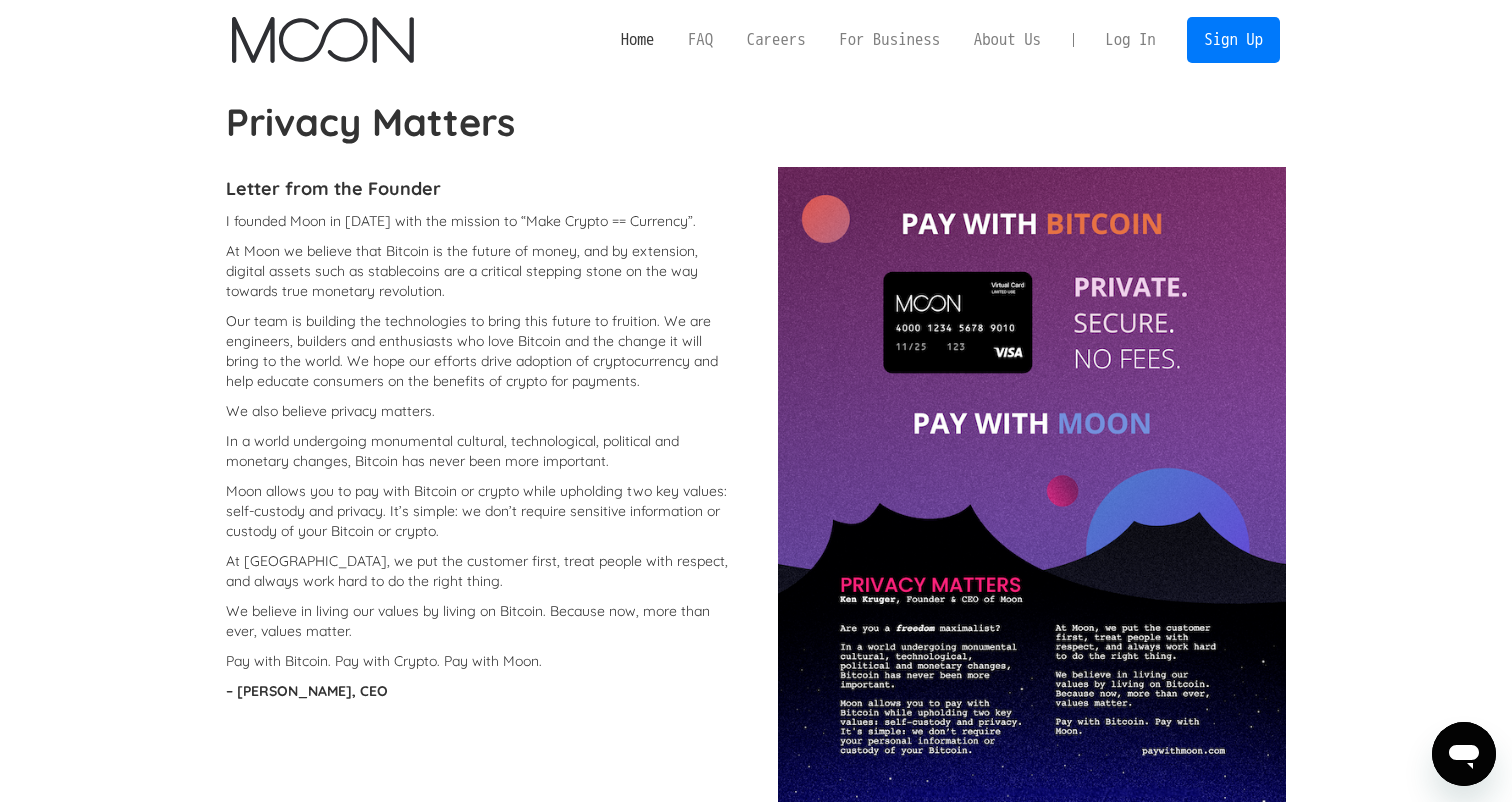 click on "Home" at bounding box center (637, 39) 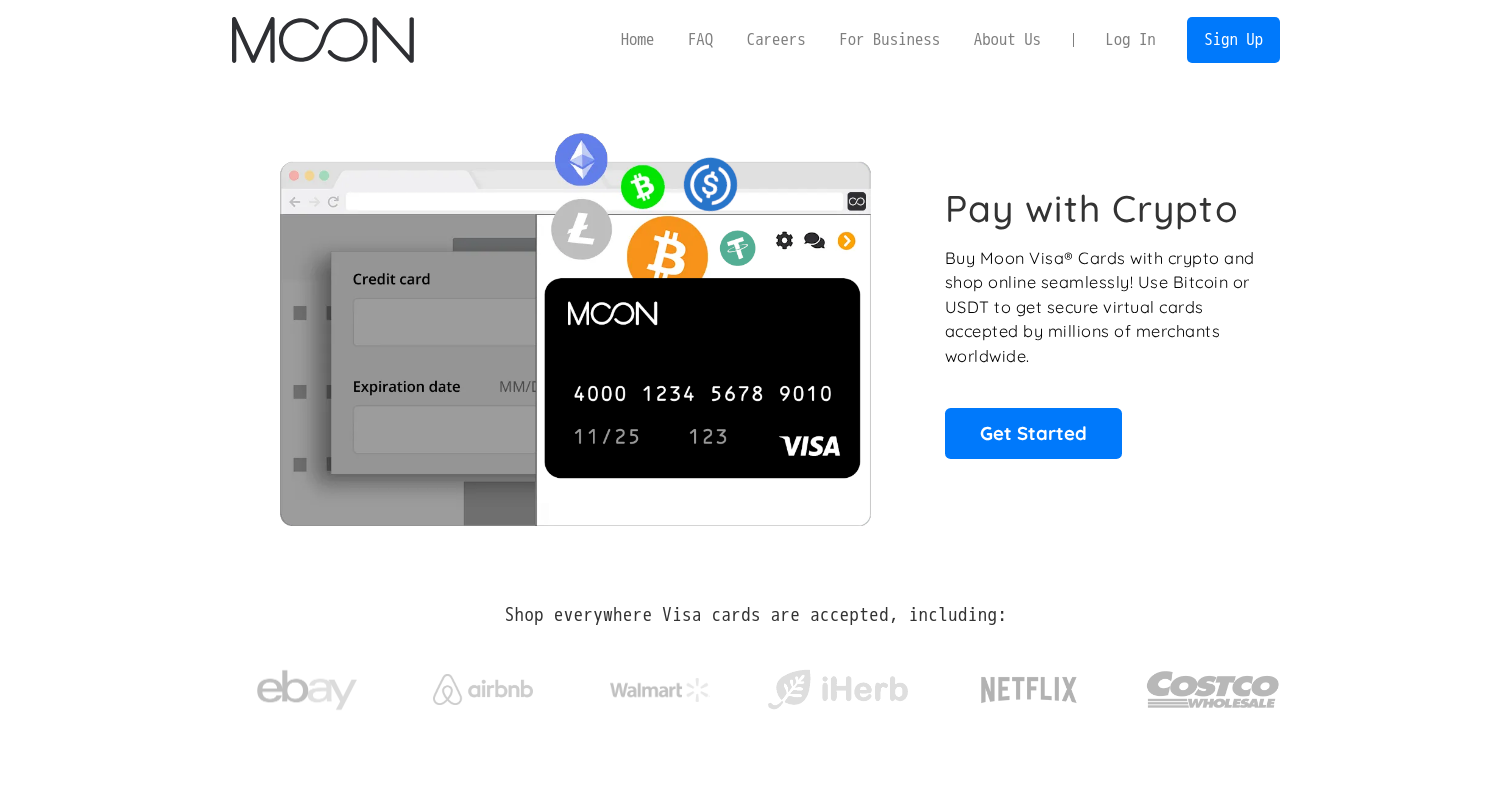 scroll, scrollTop: 0, scrollLeft: 0, axis: both 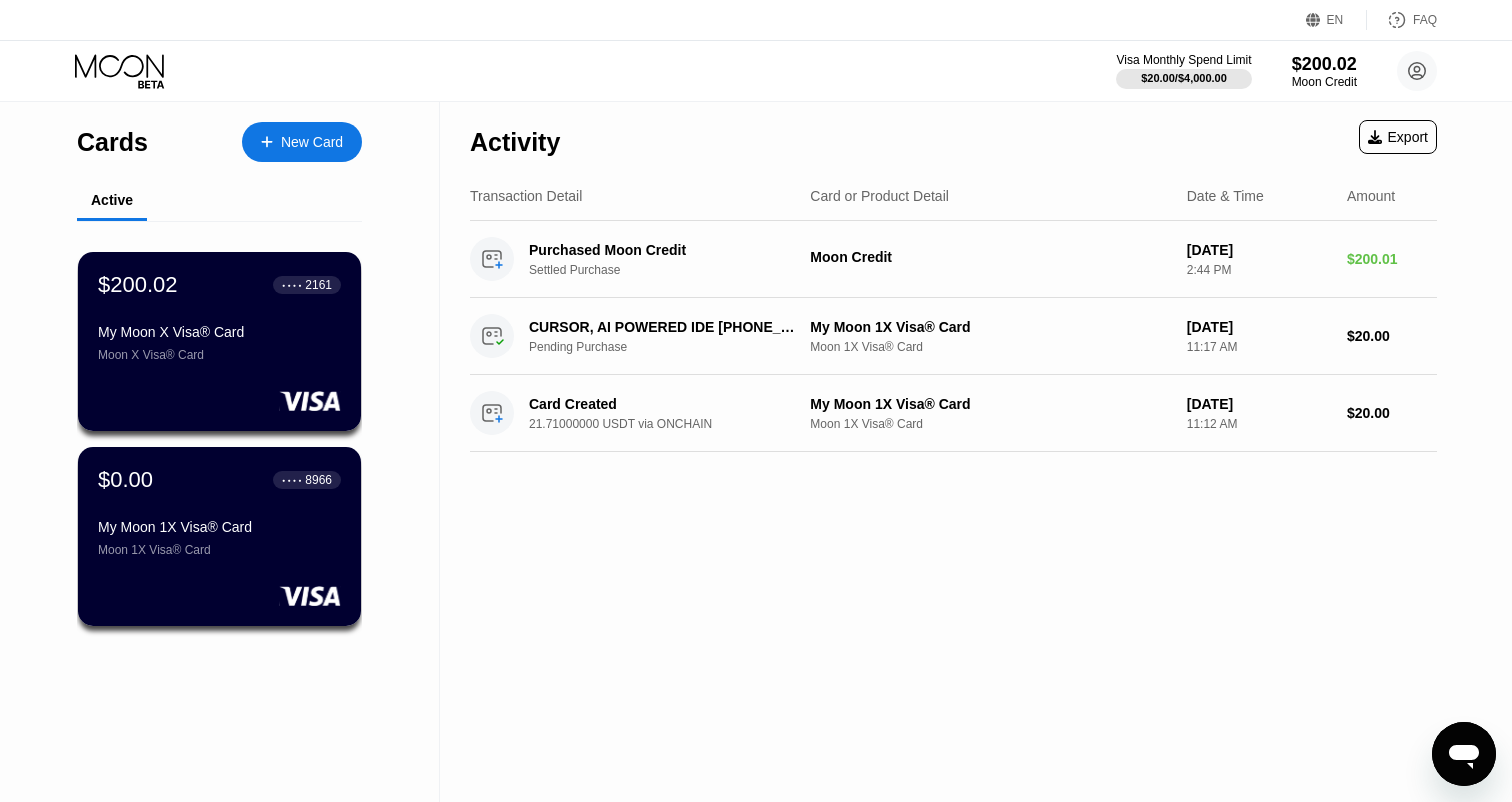 click 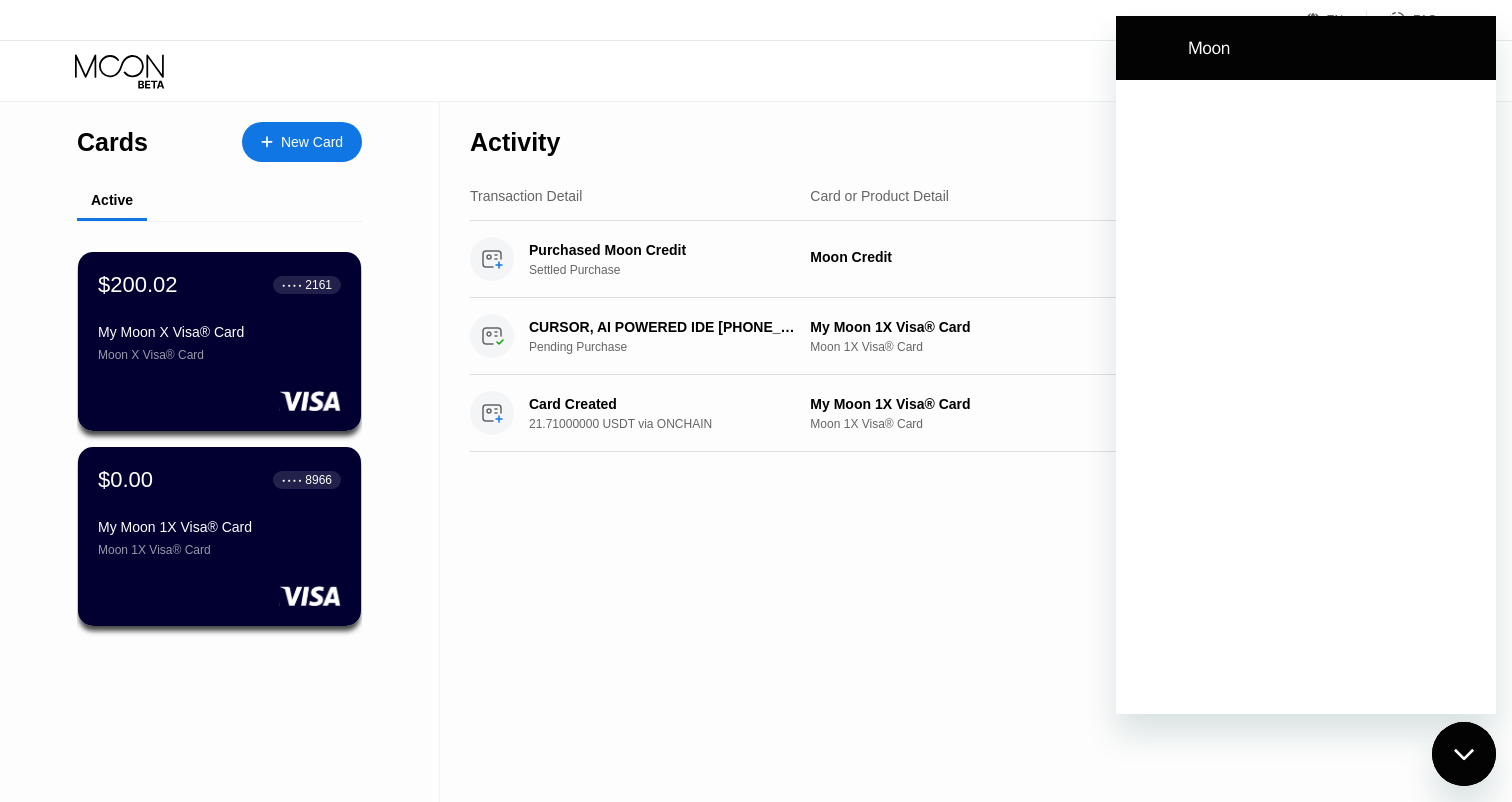 scroll, scrollTop: 0, scrollLeft: 0, axis: both 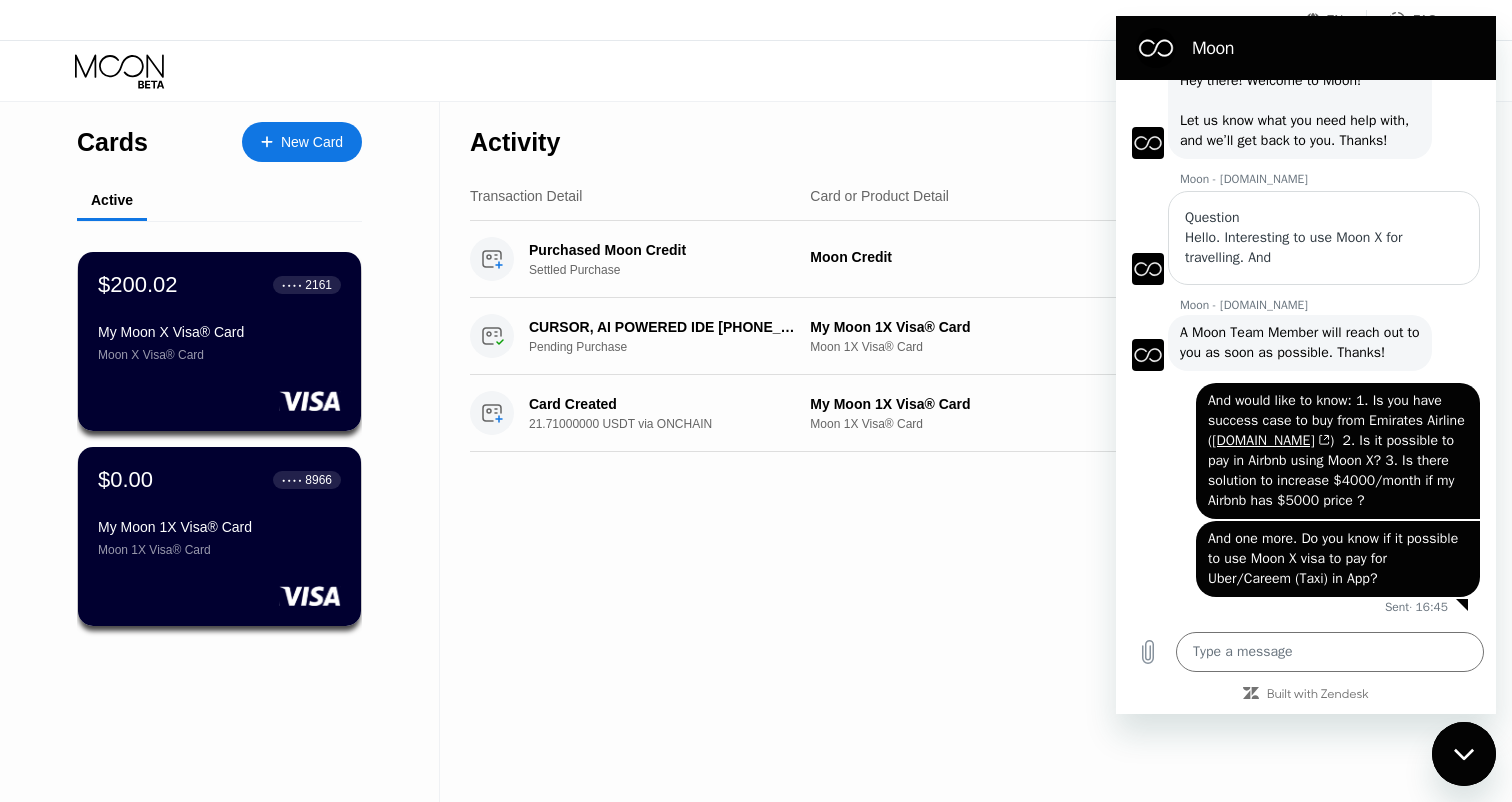 click at bounding box center (1464, 754) 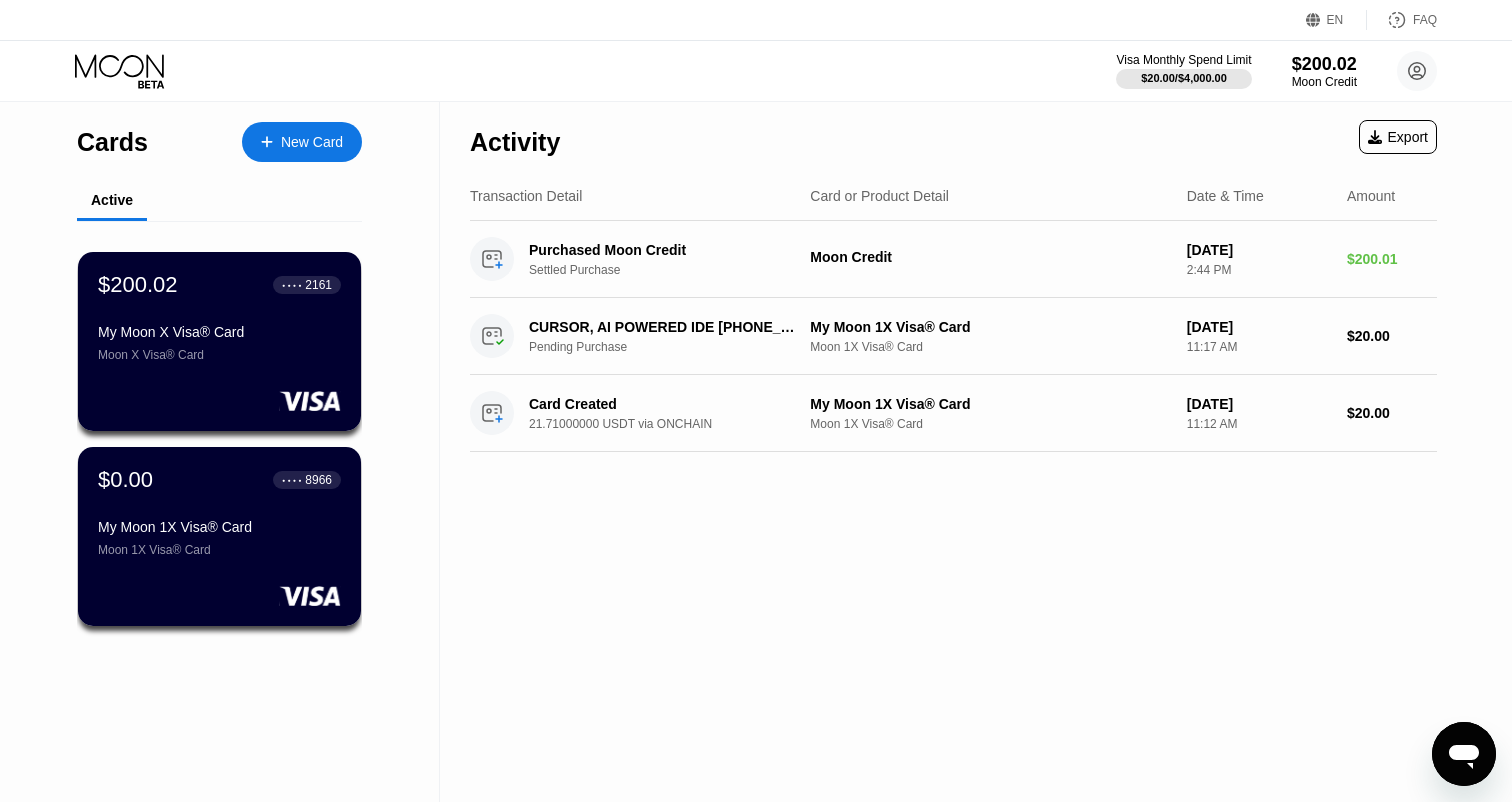 click on "Activity Export Transaction Detail Card or Product Detail Date & Time Amount Purchased Moon Credit Settled Purchase Moon Credit Jul 10, 2025 2:44 PM $200.01 CURSOR, AI POWERED IDE   +18314259504 US Pending Purchase My Moon 1X Visa® Card Moon 1X Visa® Card Jul 10, 2025 11:17 AM $20.00 Card Created 21.71000000 USDT via ONCHAIN My Moon 1X Visa® Card Moon 1X Visa® Card Jul 10, 2025 11:12 AM $20.00" at bounding box center (953, 452) 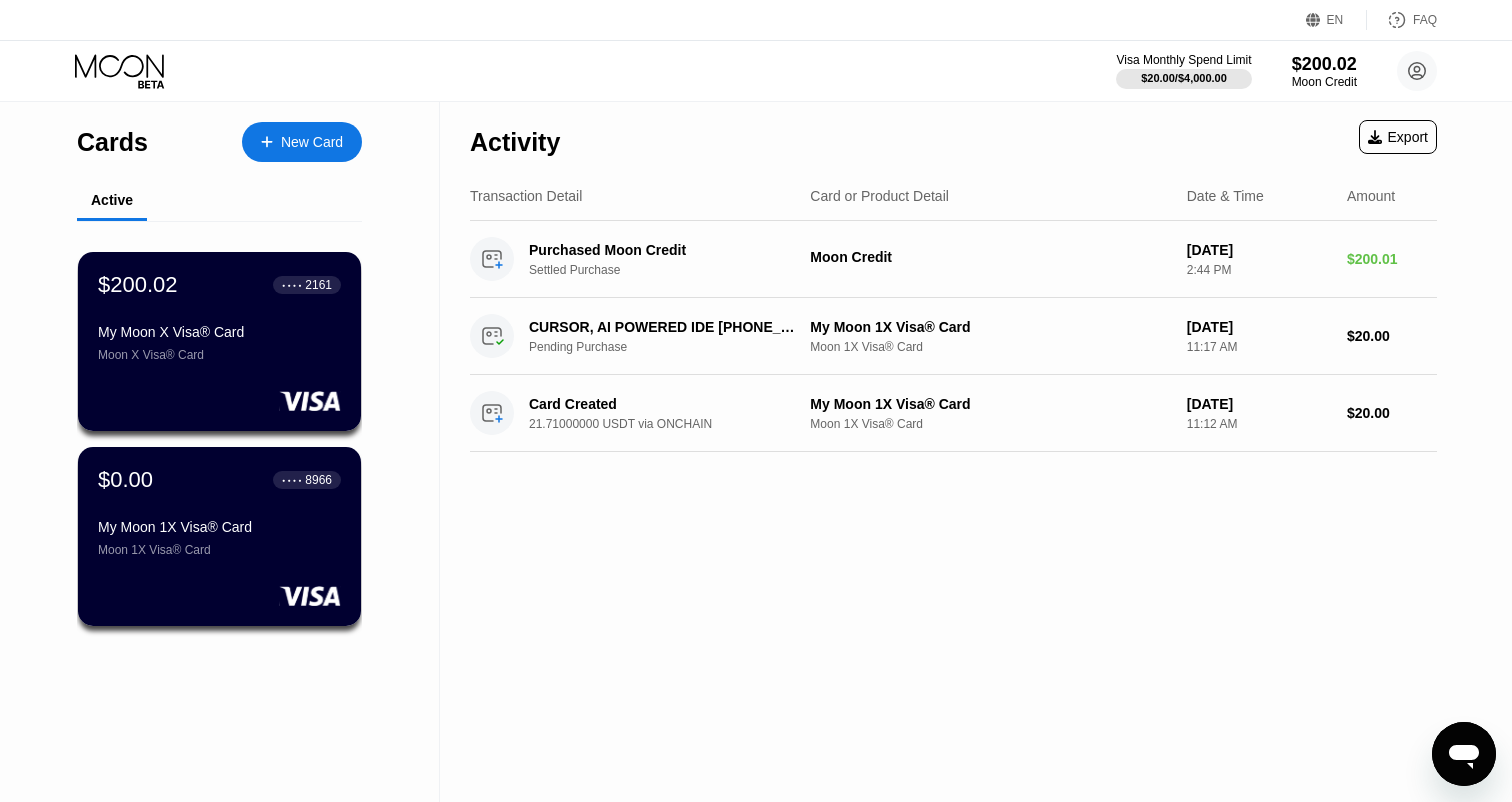 click on "Cards    New Card Active $200.02 ● ● ● ● 2161 My Moon X Visa® Card Moon X Visa® Card $0.00 ● ● ● ● 8966 My Moon 1X Visa® Card Moon 1X Visa® Card" at bounding box center [220, 452] 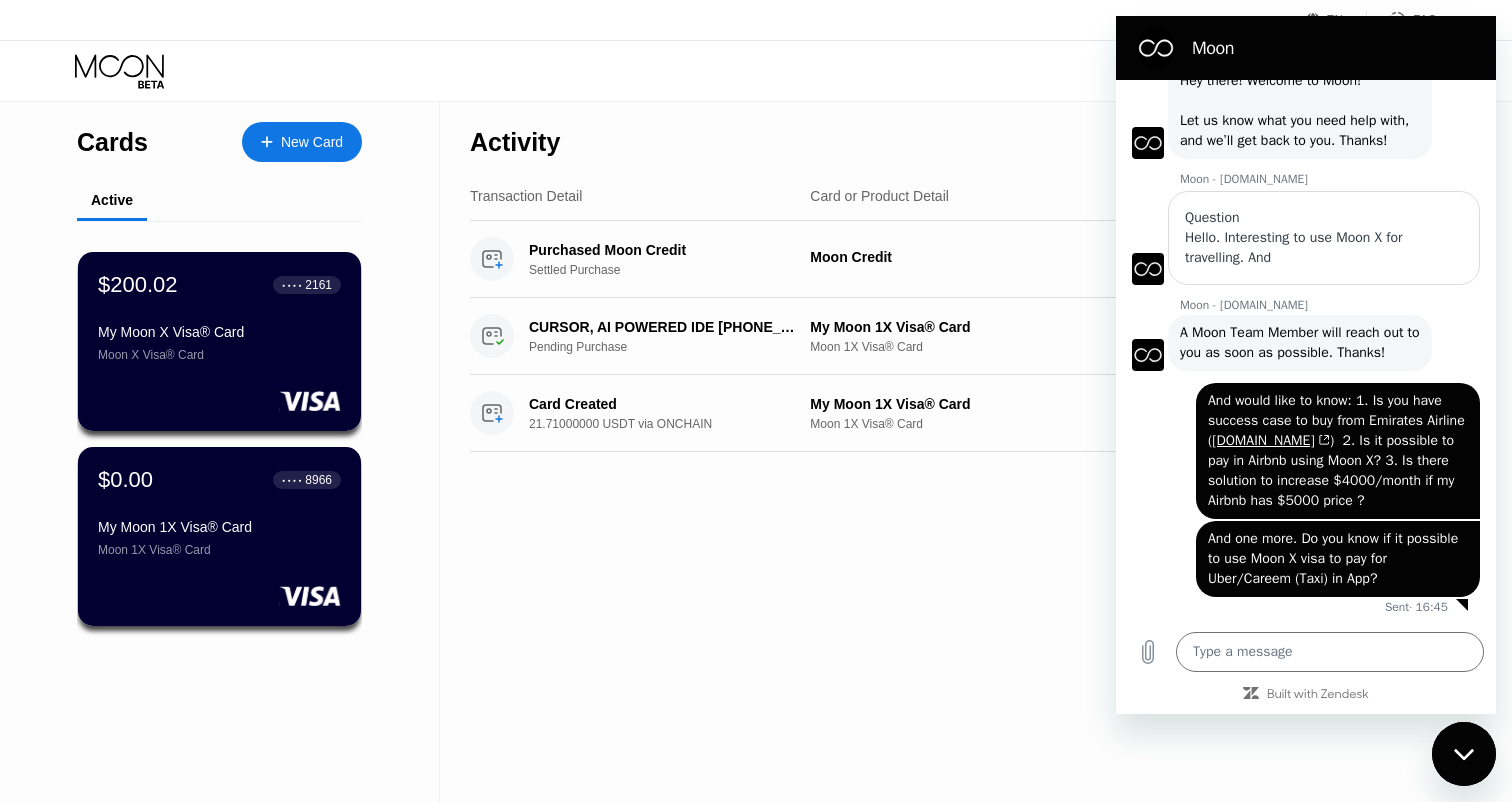 type on "x" 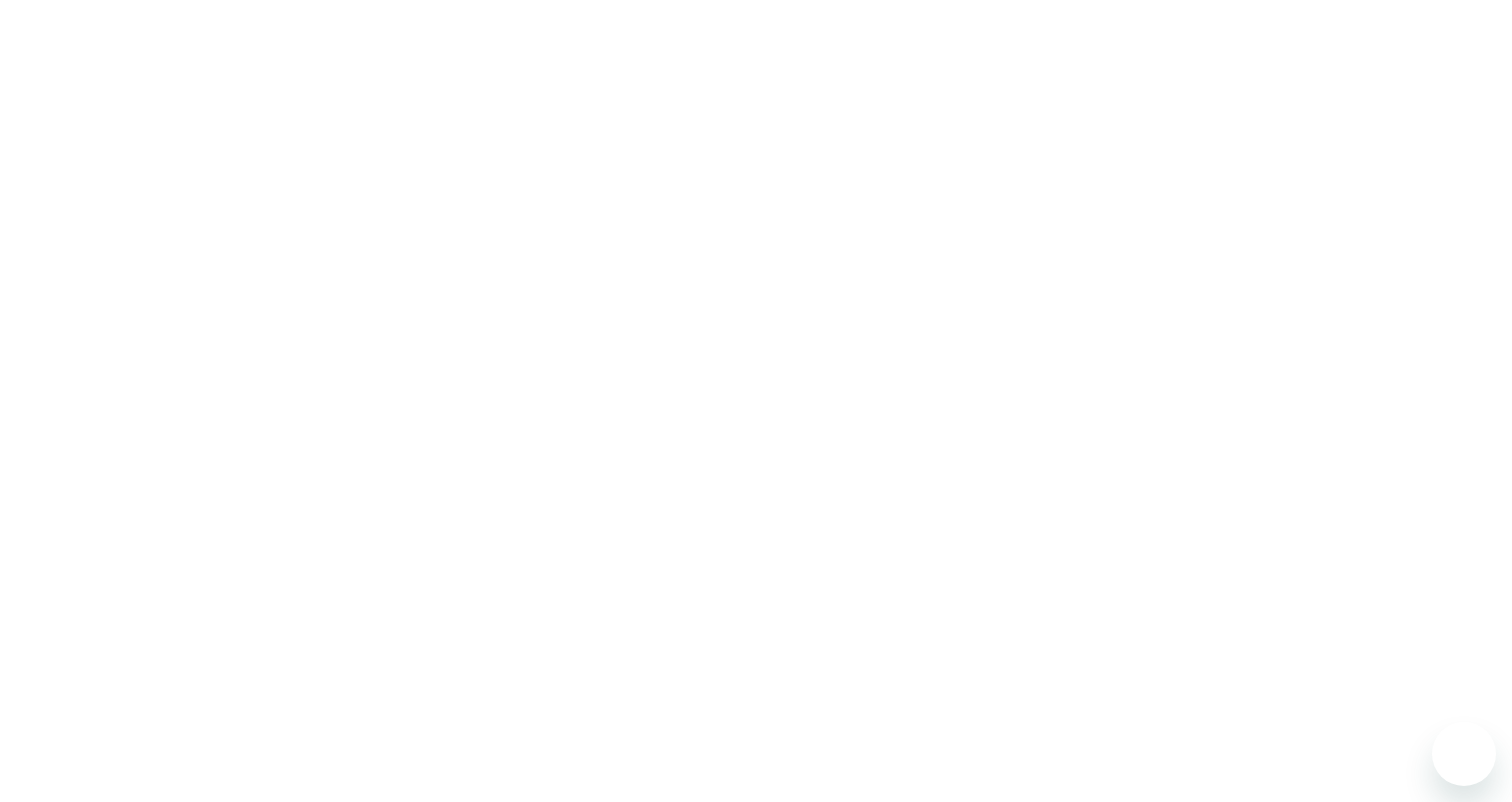 scroll, scrollTop: 0, scrollLeft: 0, axis: both 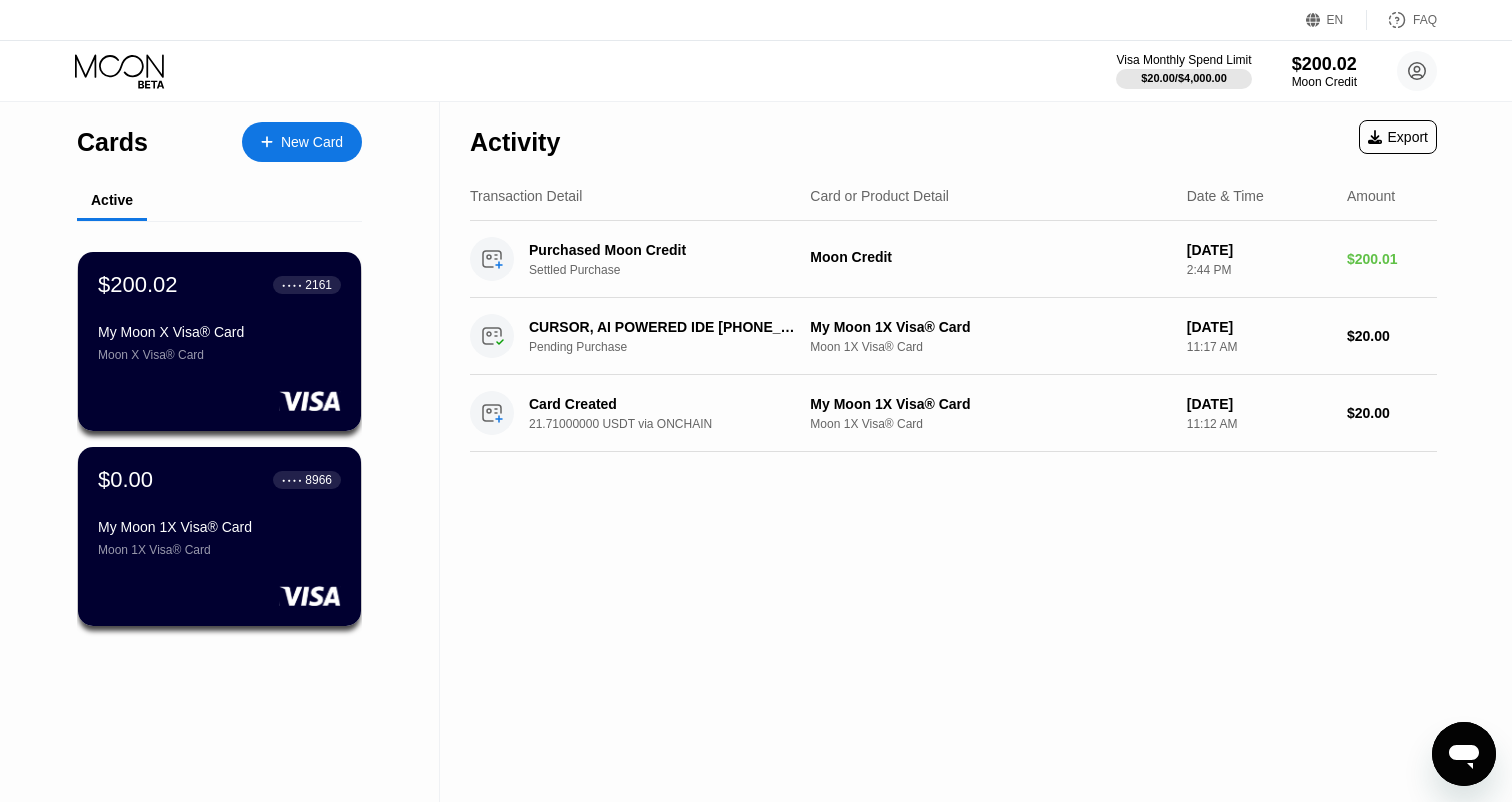 click 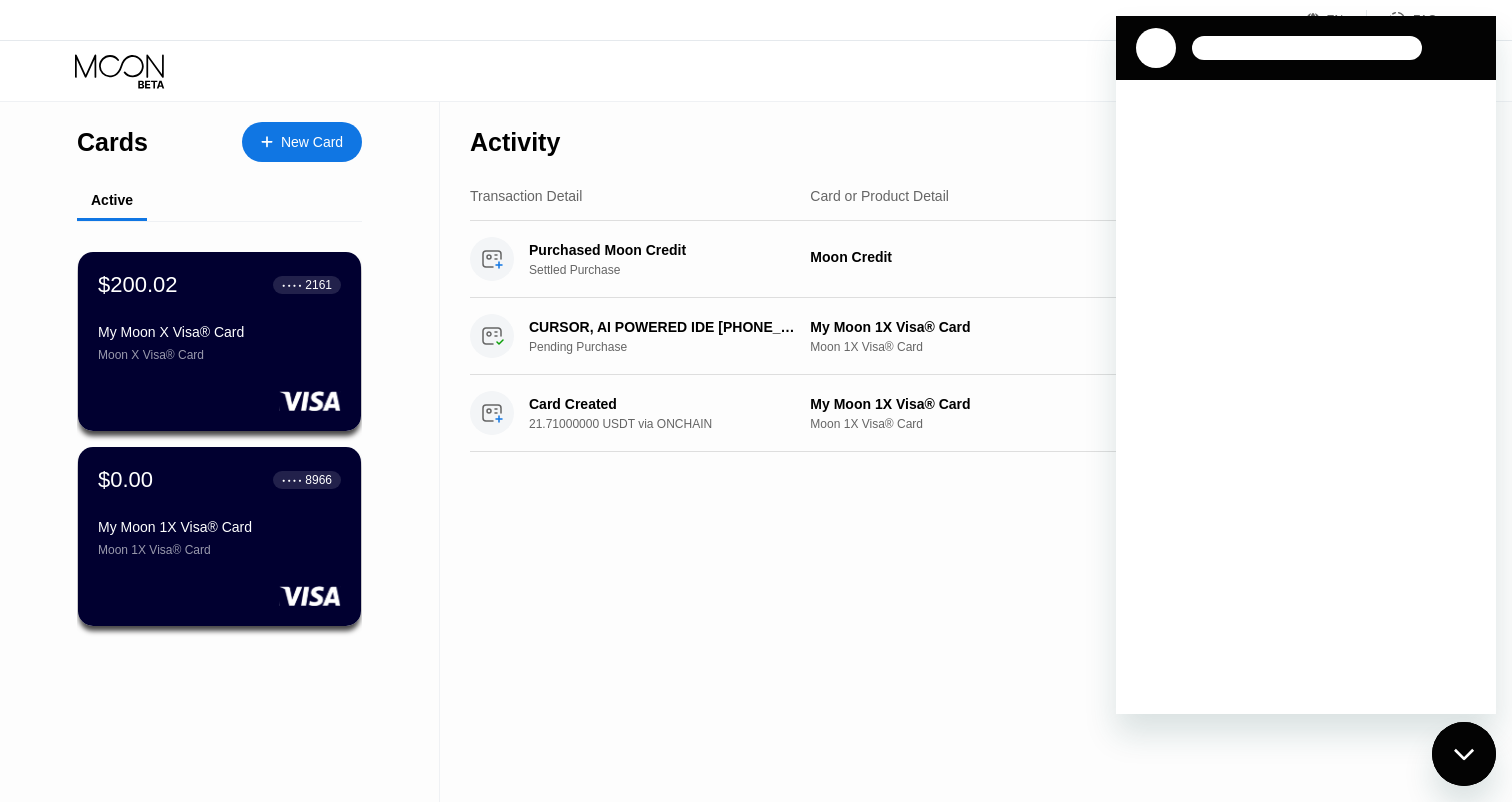 scroll, scrollTop: 0, scrollLeft: 0, axis: both 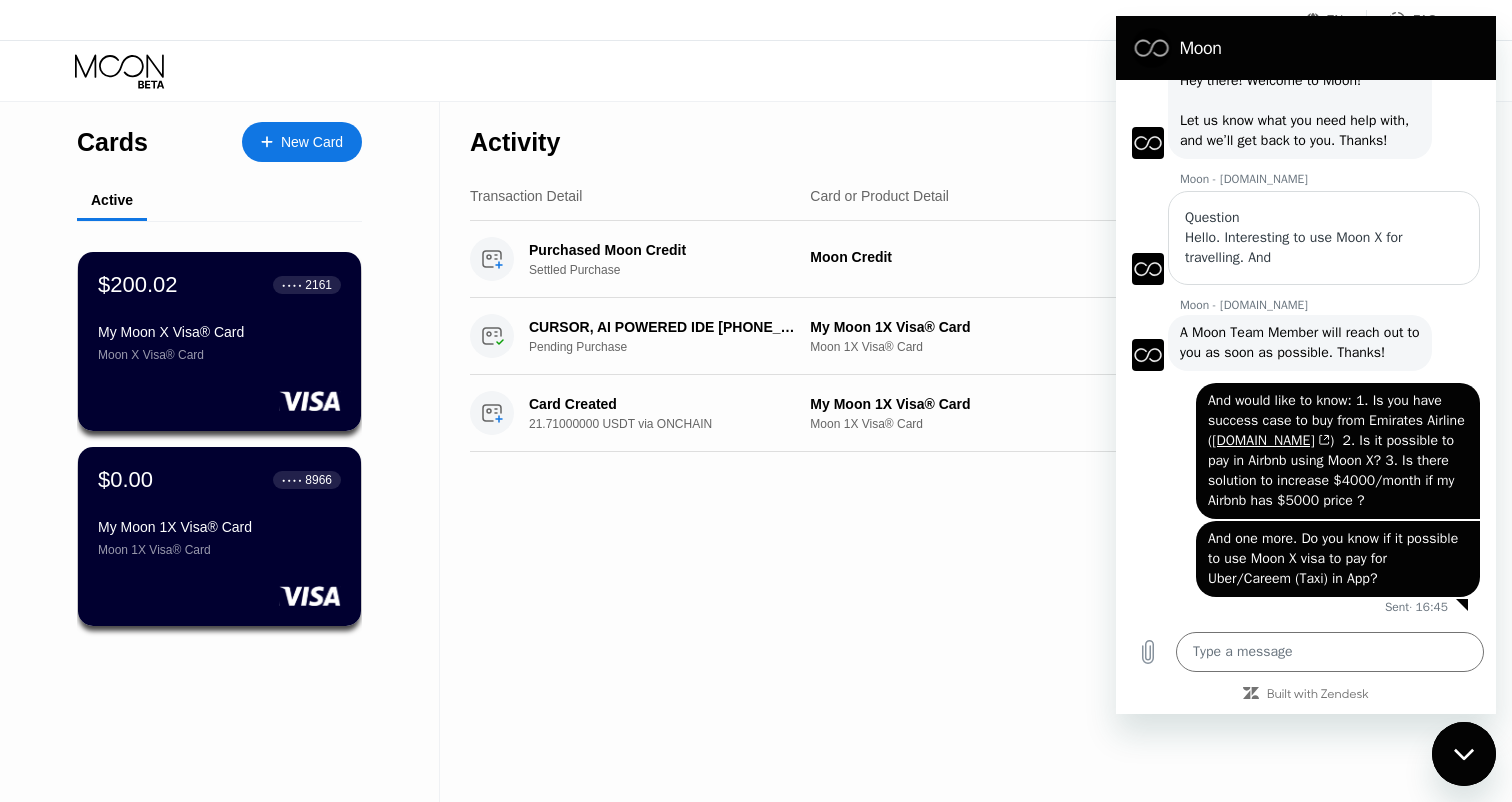 click 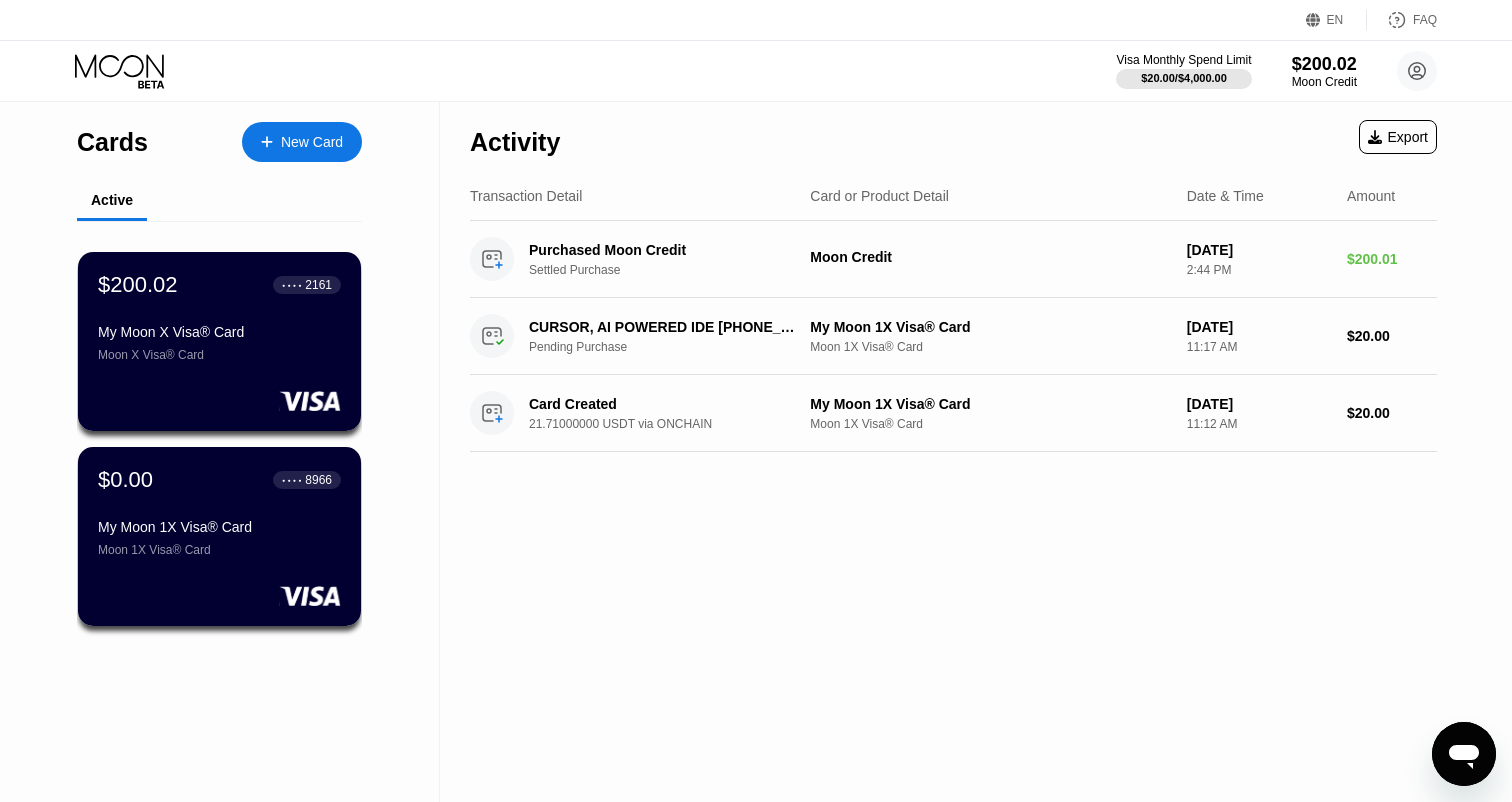 click on "Activity Export Transaction Detail Card or Product Detail Date & Time Amount Purchased Moon Credit Settled Purchase Moon Credit Jul 10, 2025 2:44 PM $200.01 CURSOR, AI POWERED IDE   +18314259504 US Pending Purchase My Moon 1X Visa® Card Moon 1X Visa® Card Jul 10, 2025 11:17 AM $20.00 Card Created 21.71000000 USDT via ONCHAIN My Moon 1X Visa® Card Moon 1X Visa® Card Jul 10, 2025 11:12 AM $20.00" at bounding box center (953, 452) 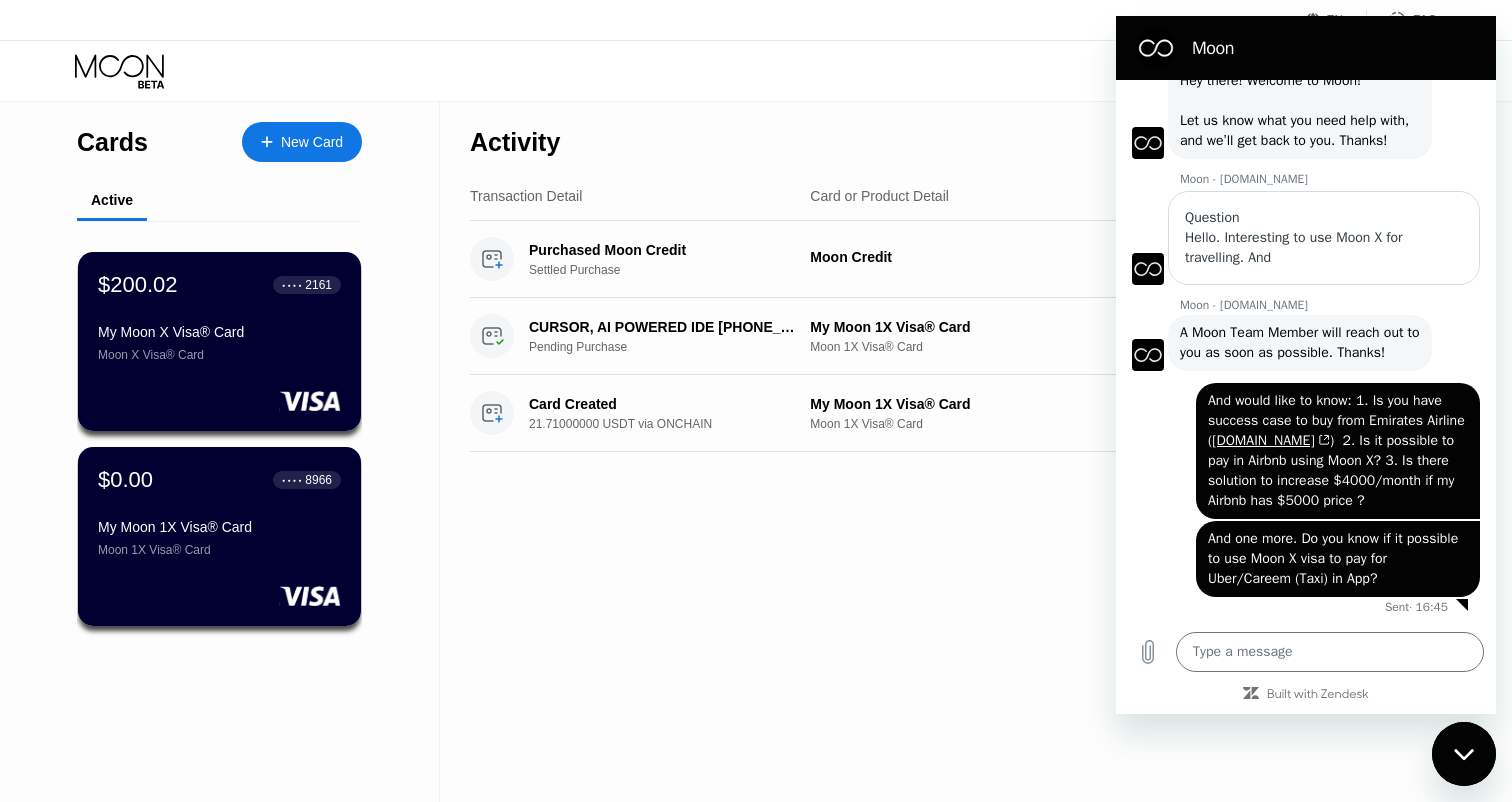 scroll, scrollTop: 115, scrollLeft: 0, axis: vertical 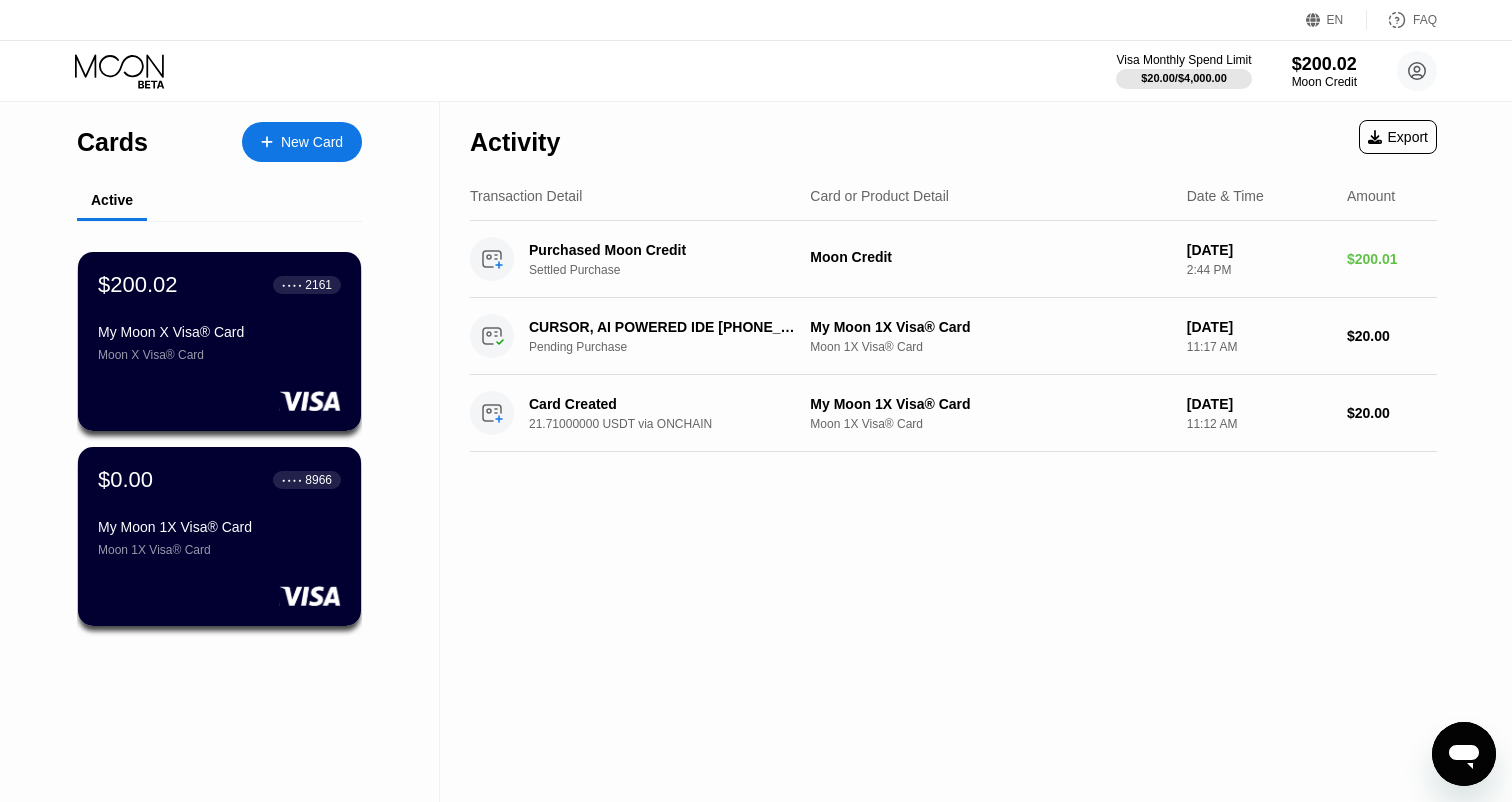 type on "x" 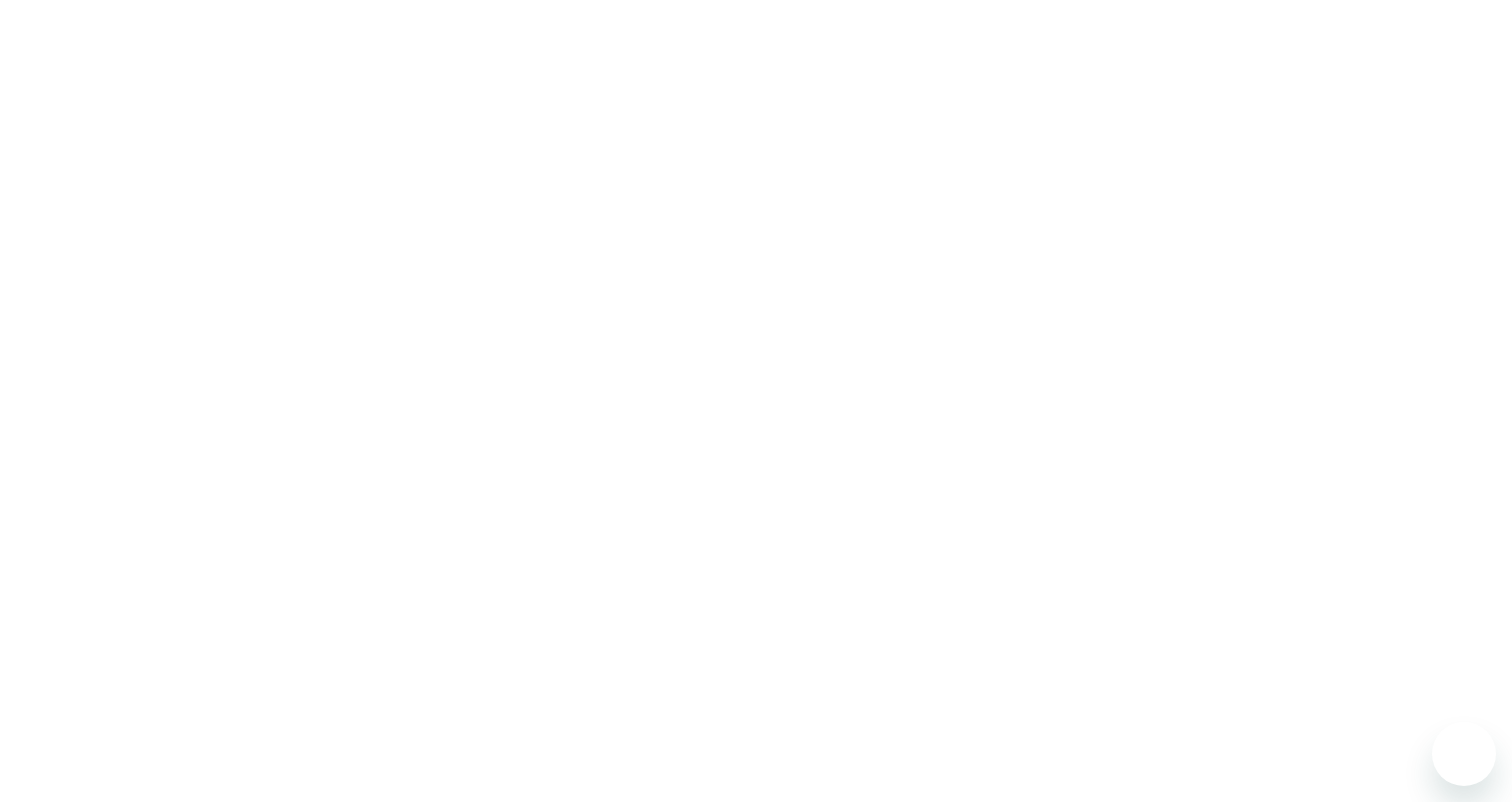 scroll, scrollTop: 0, scrollLeft: 0, axis: both 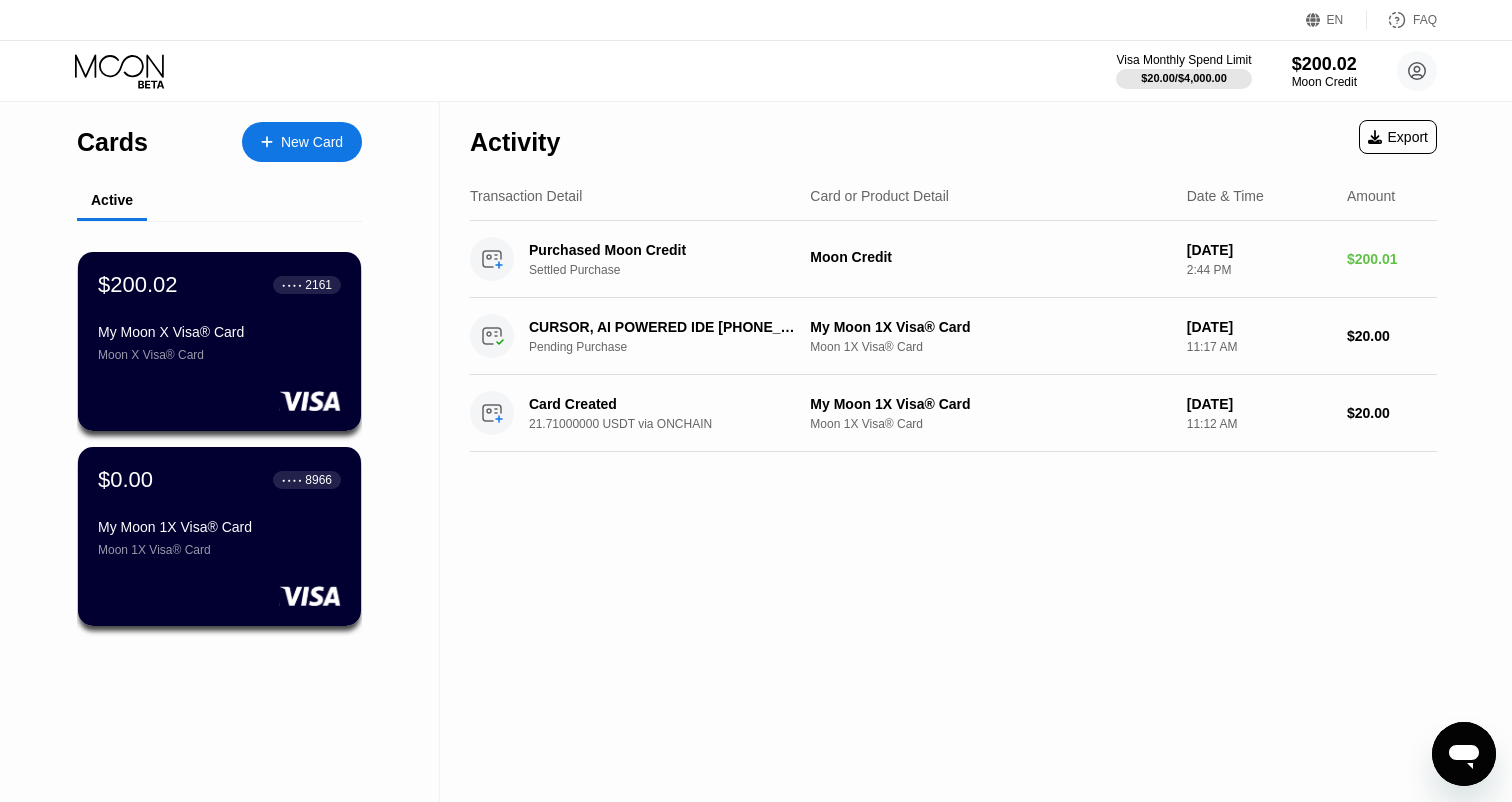 click at bounding box center (1464, 754) 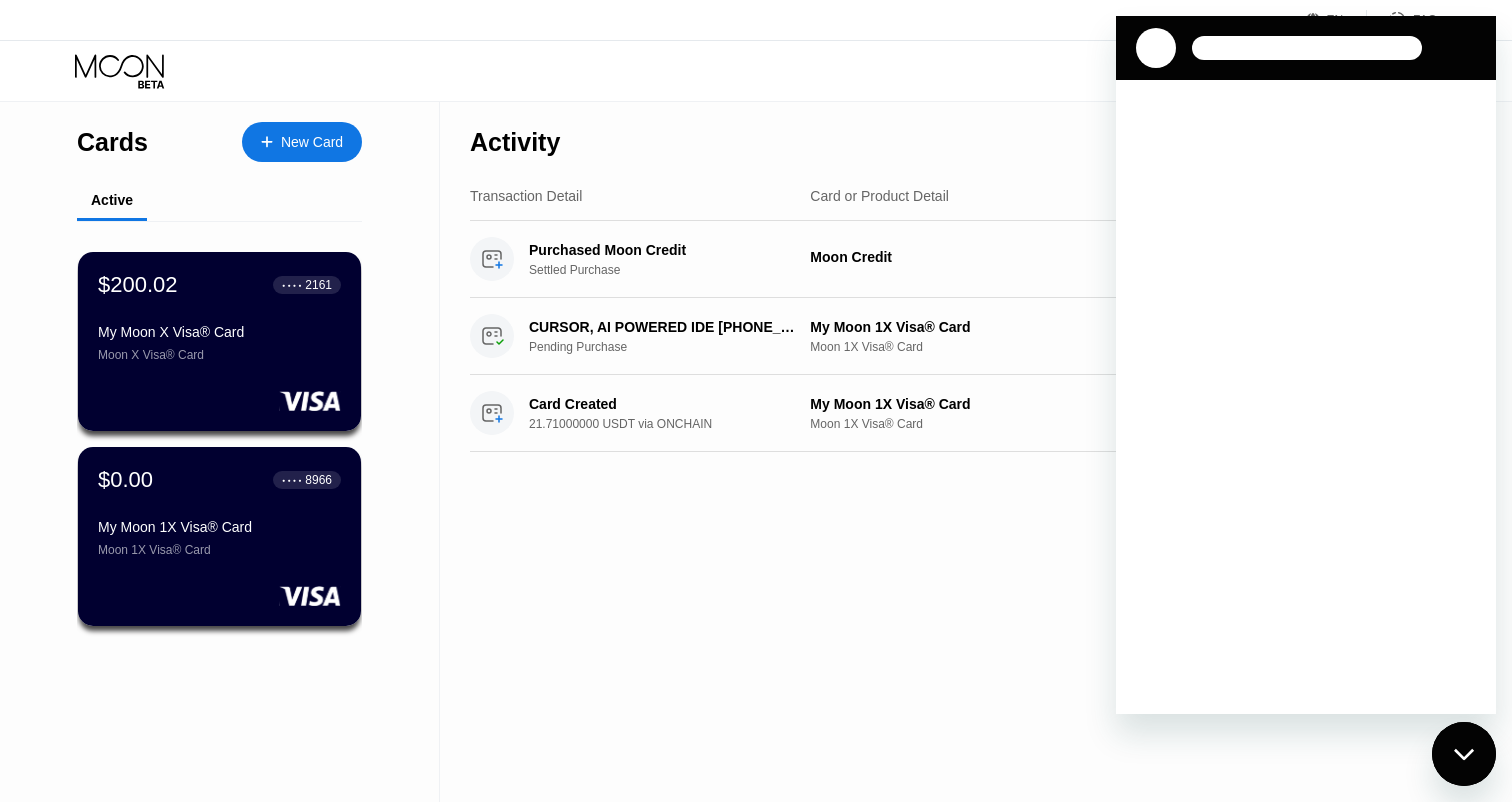 scroll, scrollTop: 0, scrollLeft: 0, axis: both 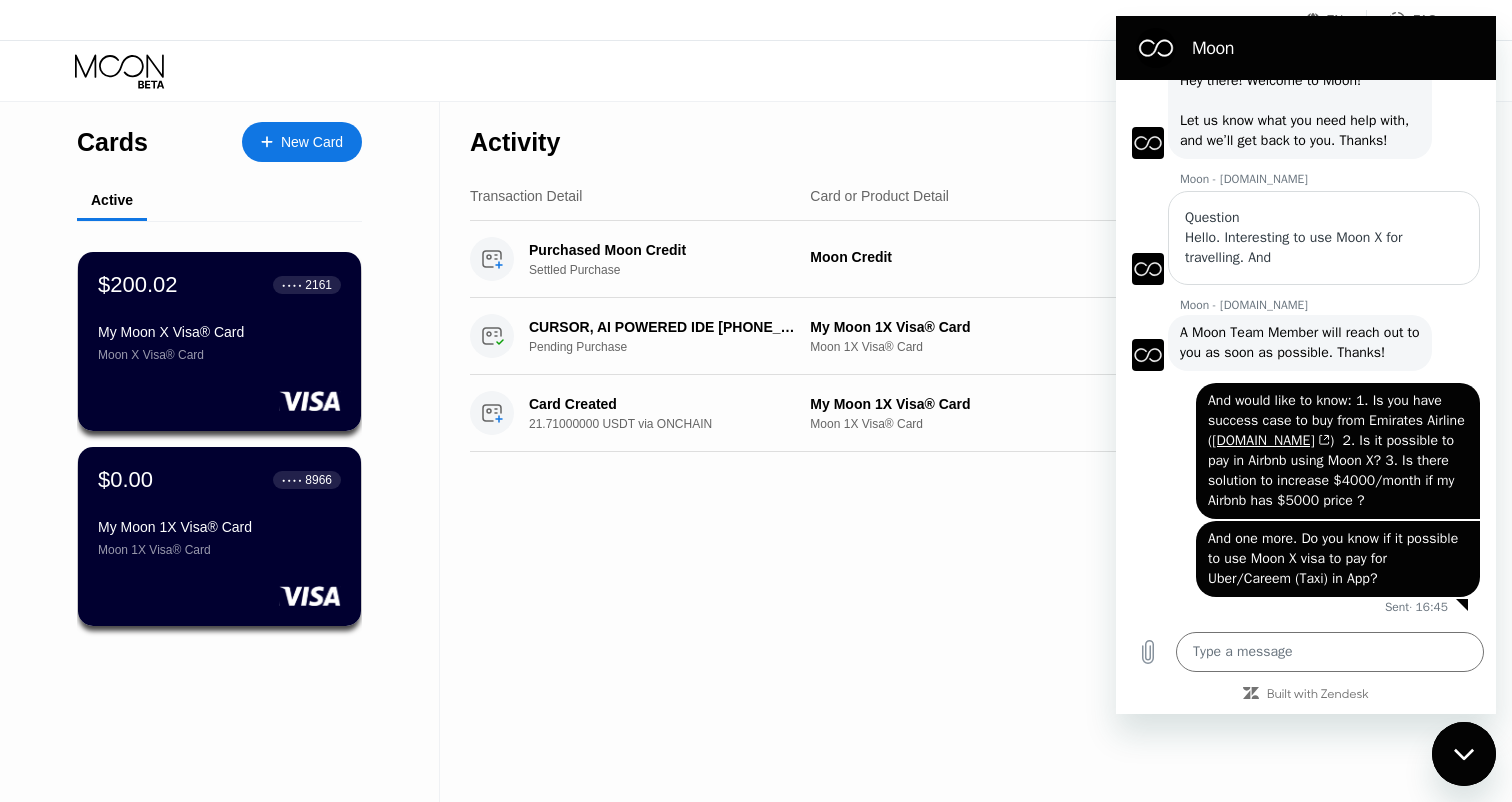click at bounding box center (1464, 754) 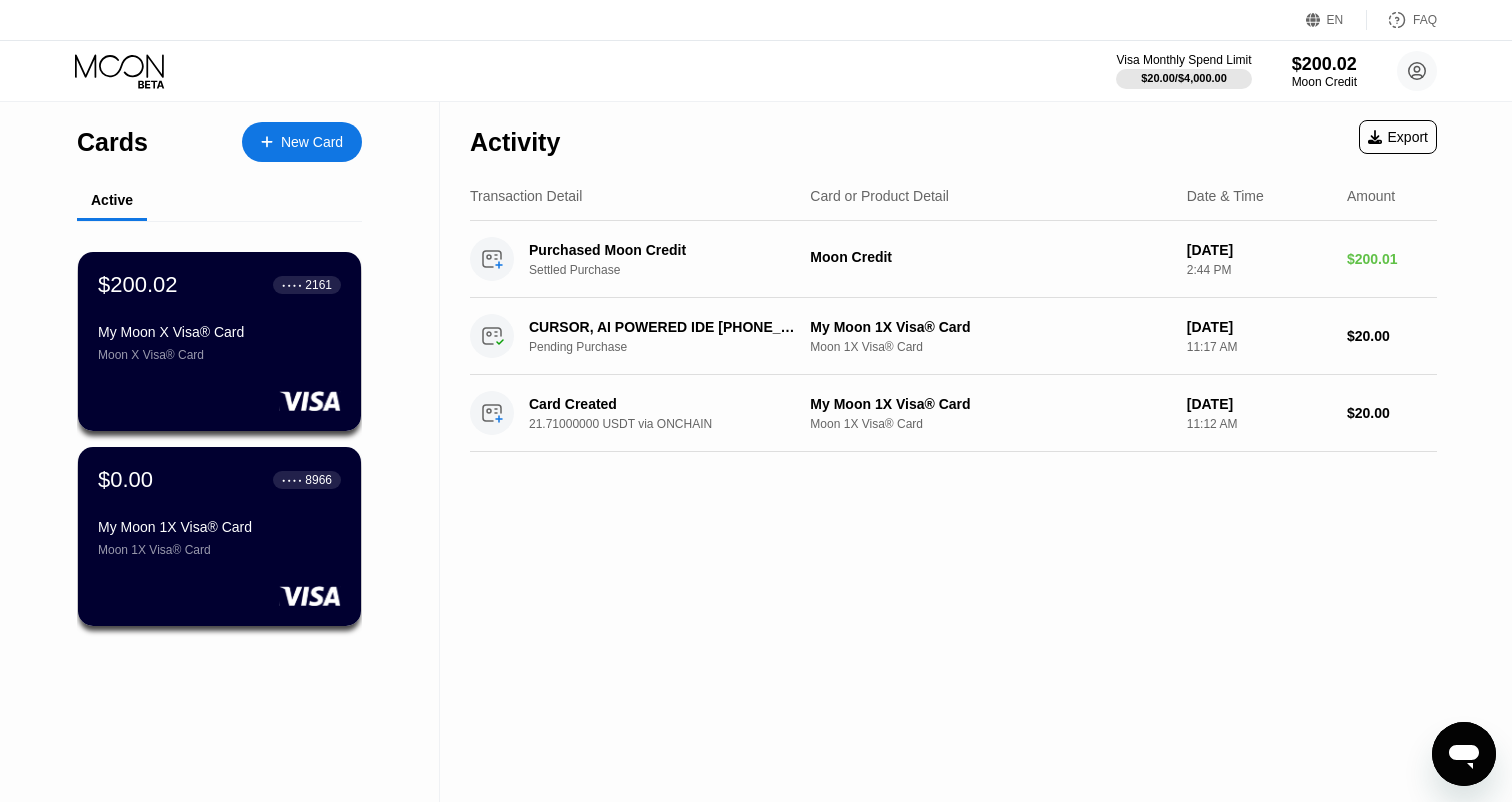 scroll, scrollTop: 1, scrollLeft: 0, axis: vertical 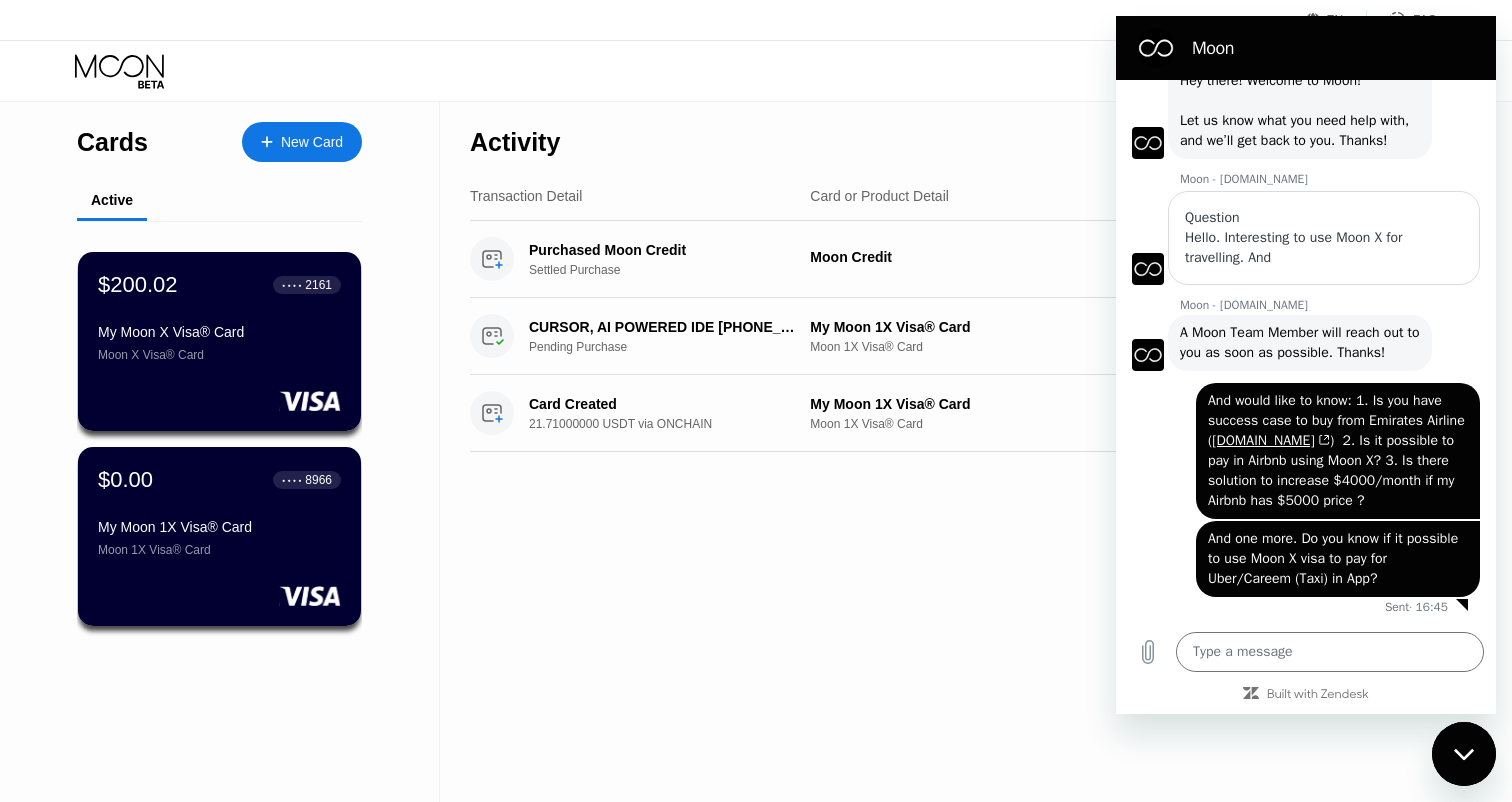 click at bounding box center [1464, 754] 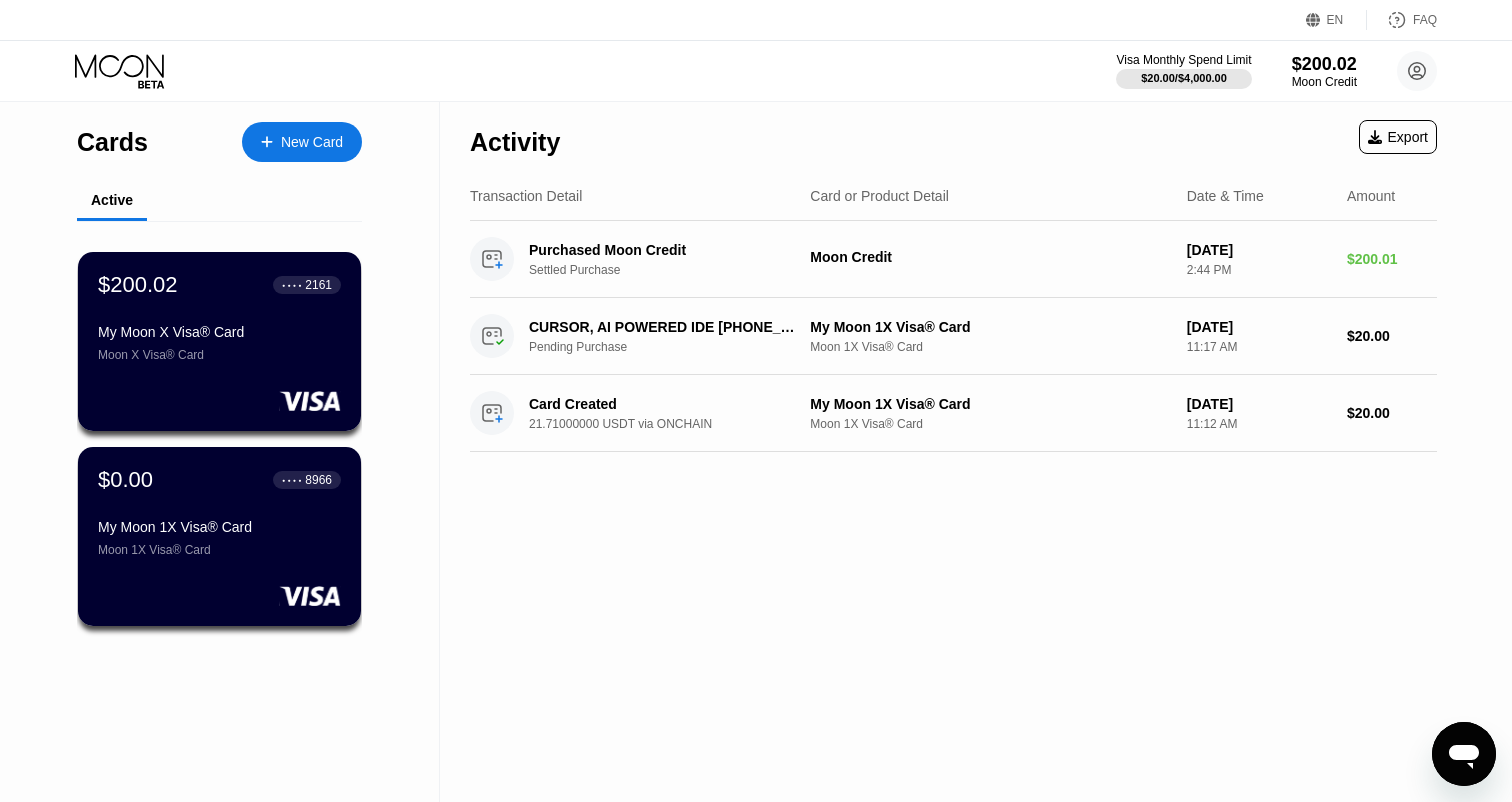 click on "Activity Export Transaction Detail Card or Product Detail Date & Time Amount Purchased Moon Credit Settled Purchase Moon Credit Jul 10, 2025 2:44 PM $200.01 CURSOR, AI POWERED IDE   +18314259504 US Pending Purchase My Moon 1X Visa® Card Moon 1X Visa® Card Jul 10, 2025 11:17 AM $20.00 Card Created 21.71000000 USDT via ONCHAIN My Moon 1X Visa® Card Moon 1X Visa® Card Jul 10, 2025 11:12 AM $20.00" at bounding box center (953, 452) 